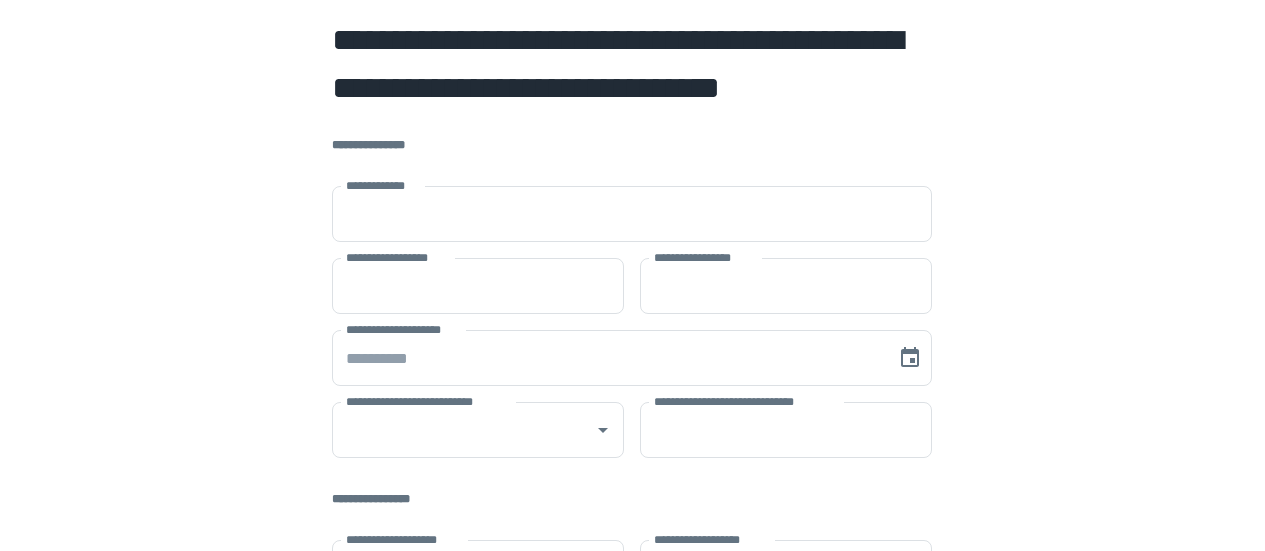 scroll, scrollTop: 0, scrollLeft: 0, axis: both 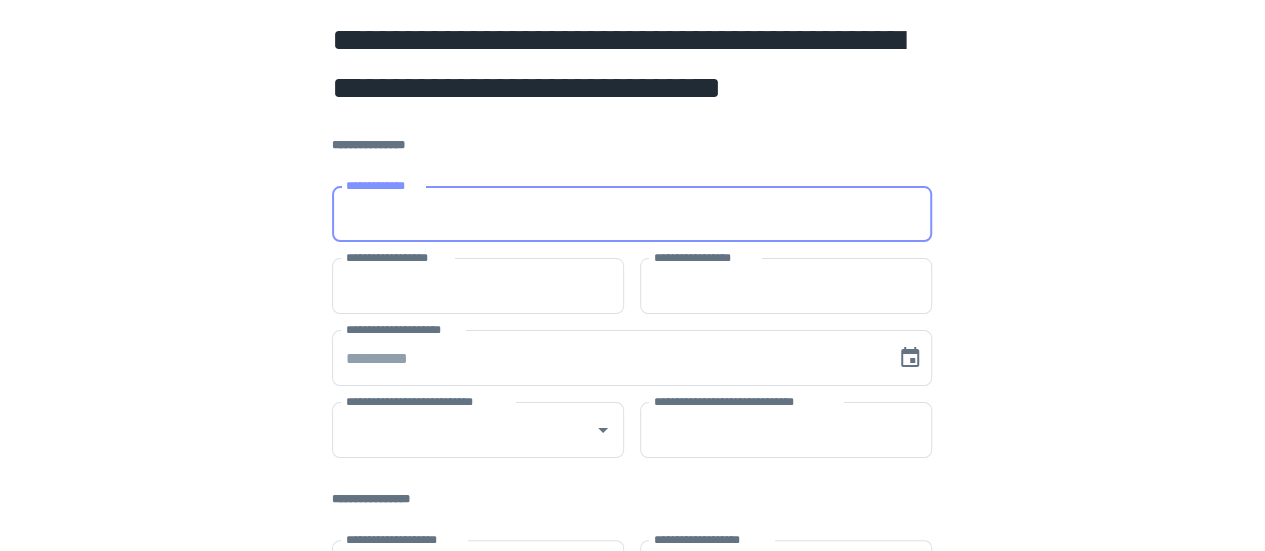 click on "**********" at bounding box center [632, 214] 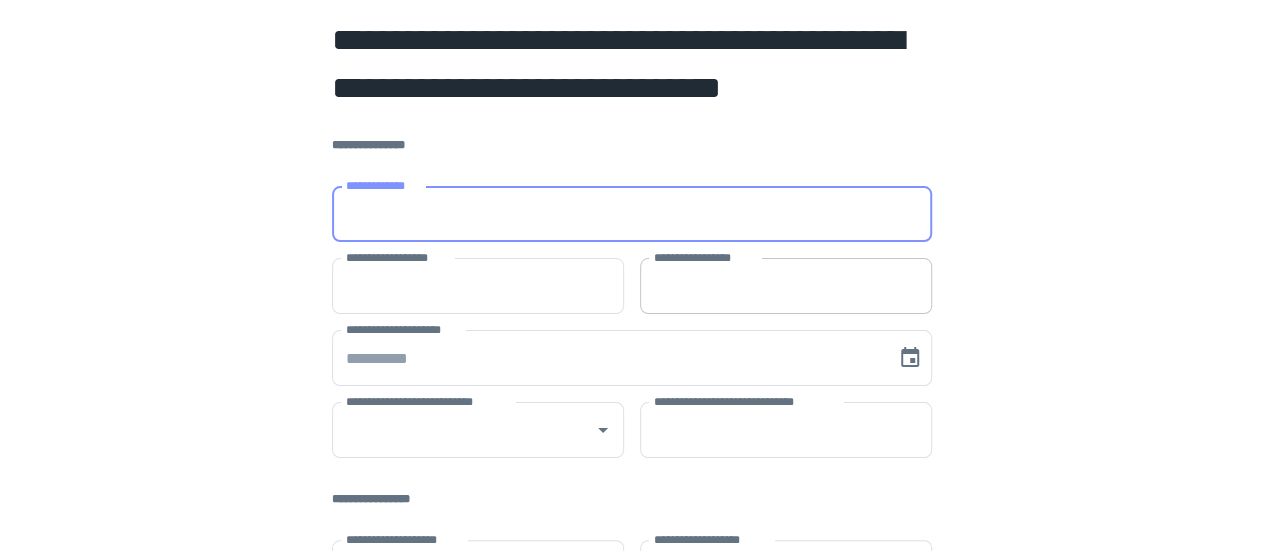 type on "**********" 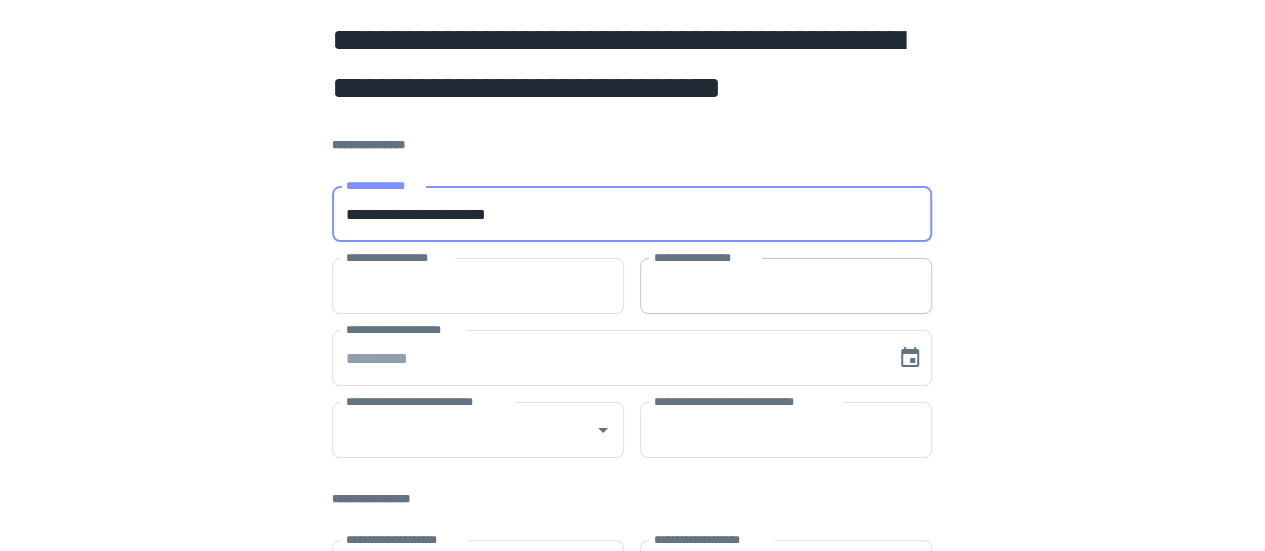 type on "*********" 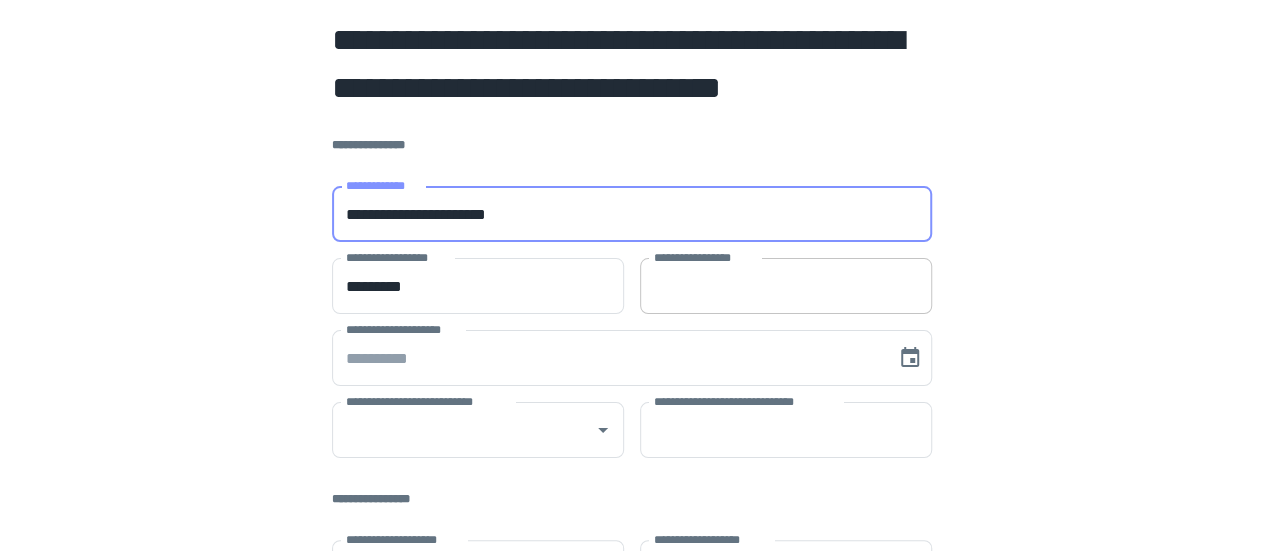 type on "*******" 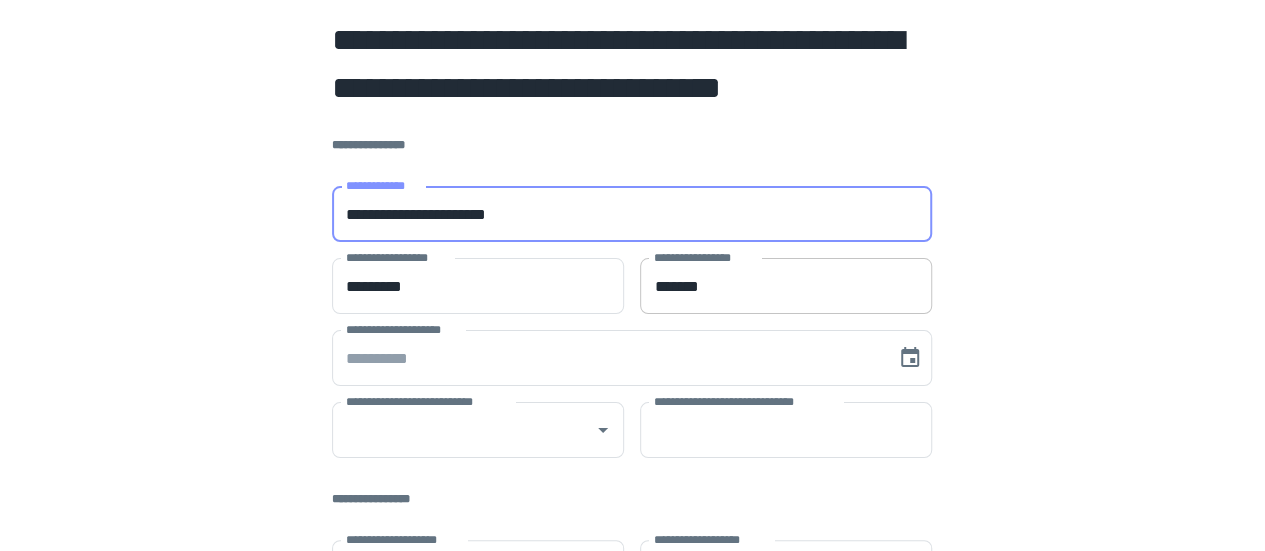 type on "**" 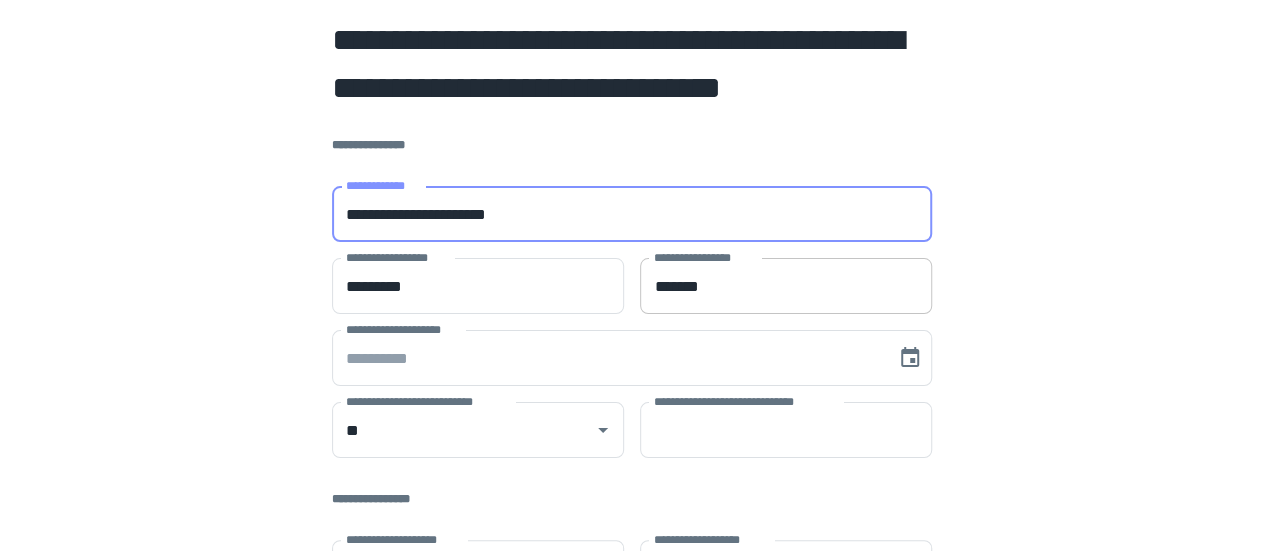 type on "*****" 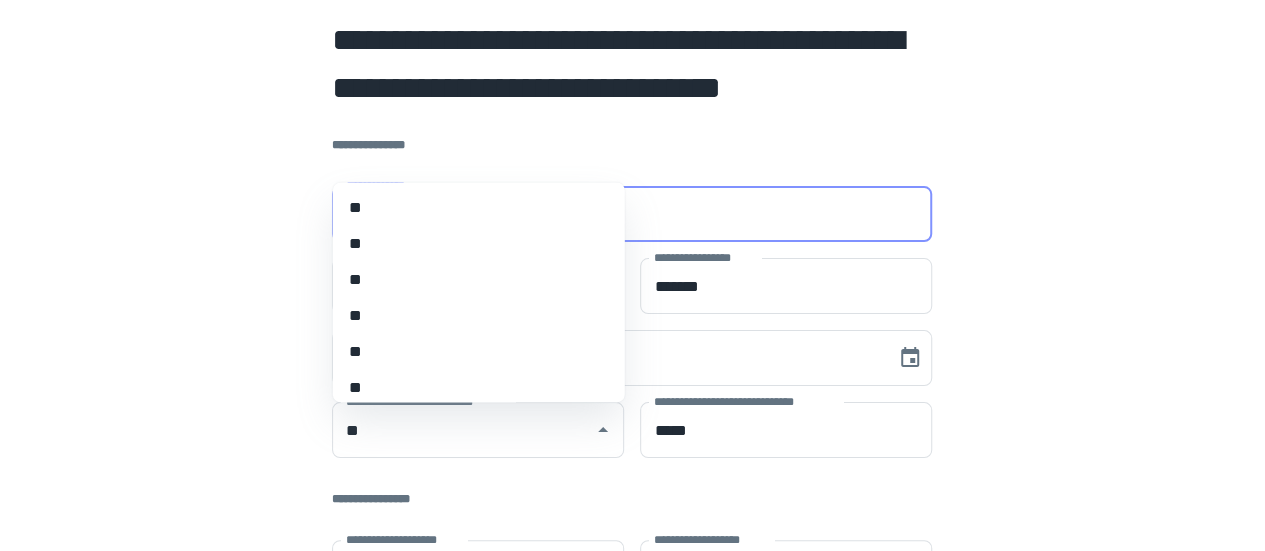 type 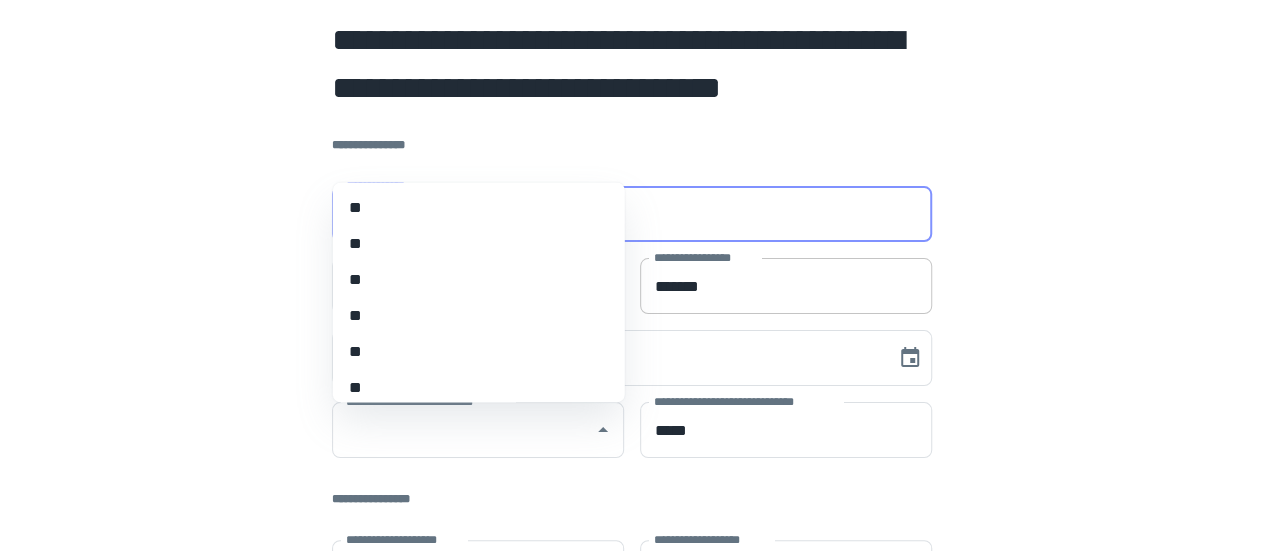 click on "*******" at bounding box center [786, 286] 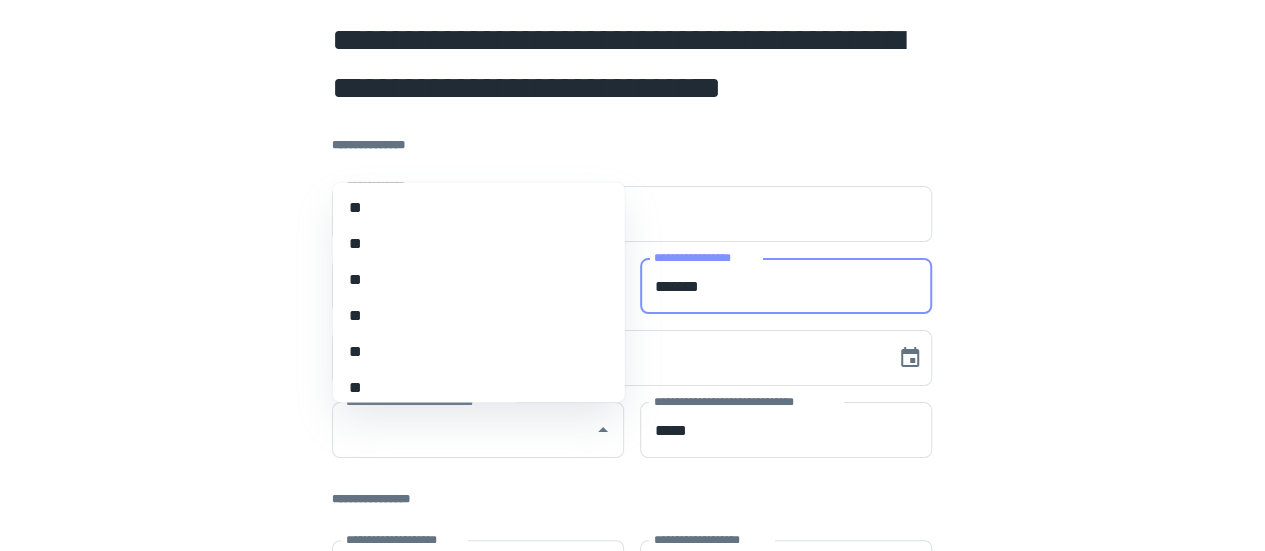 click on "*******" at bounding box center (786, 286) 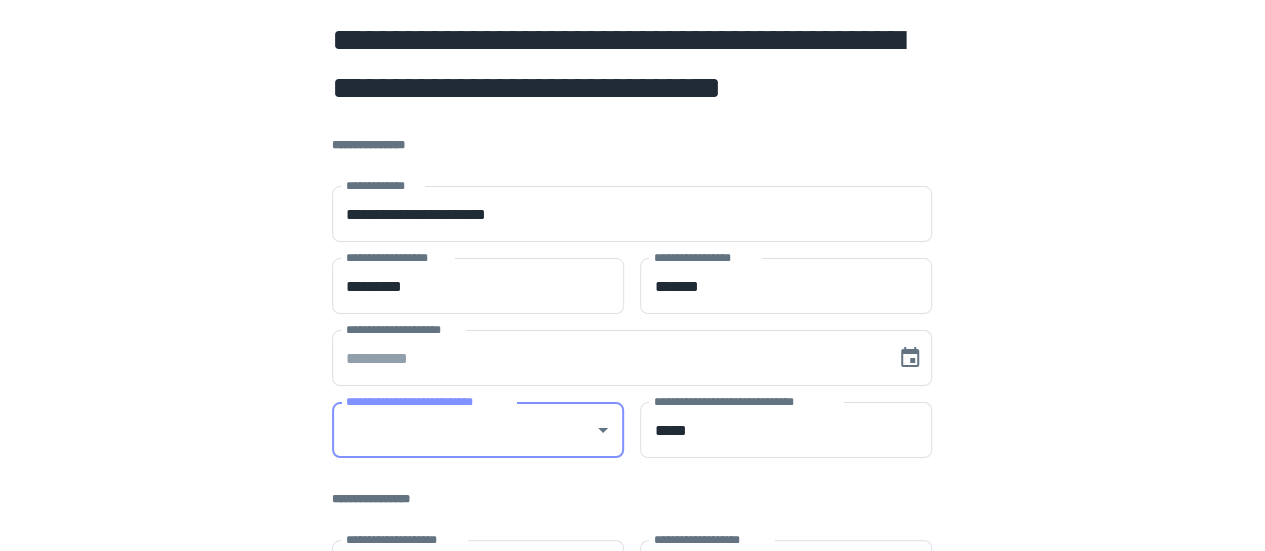 click on "**********" at bounding box center [463, 430] 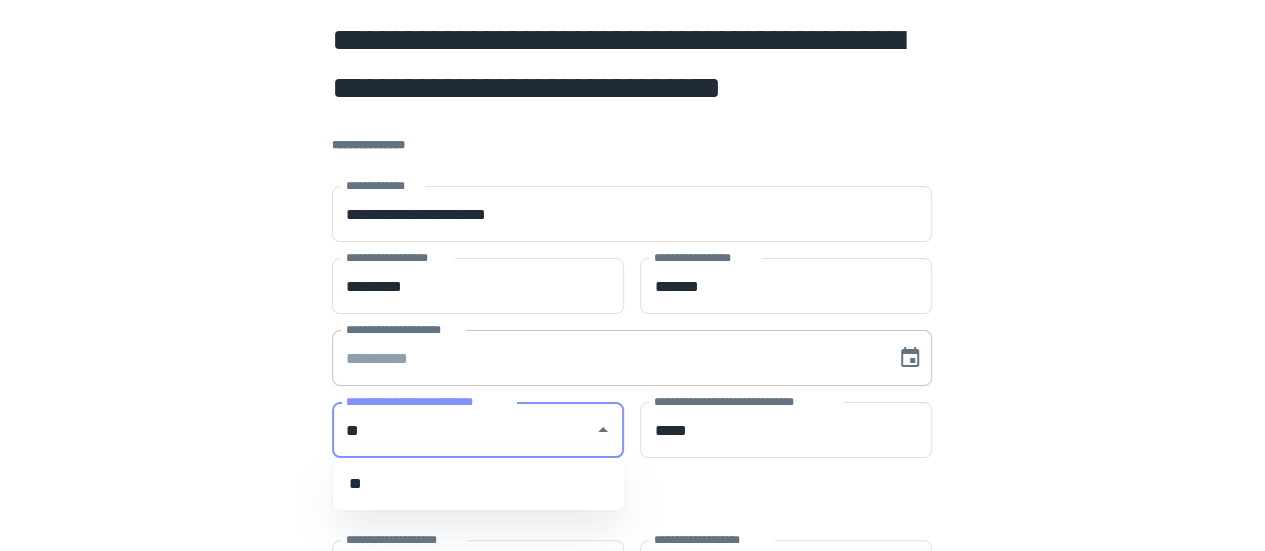 type 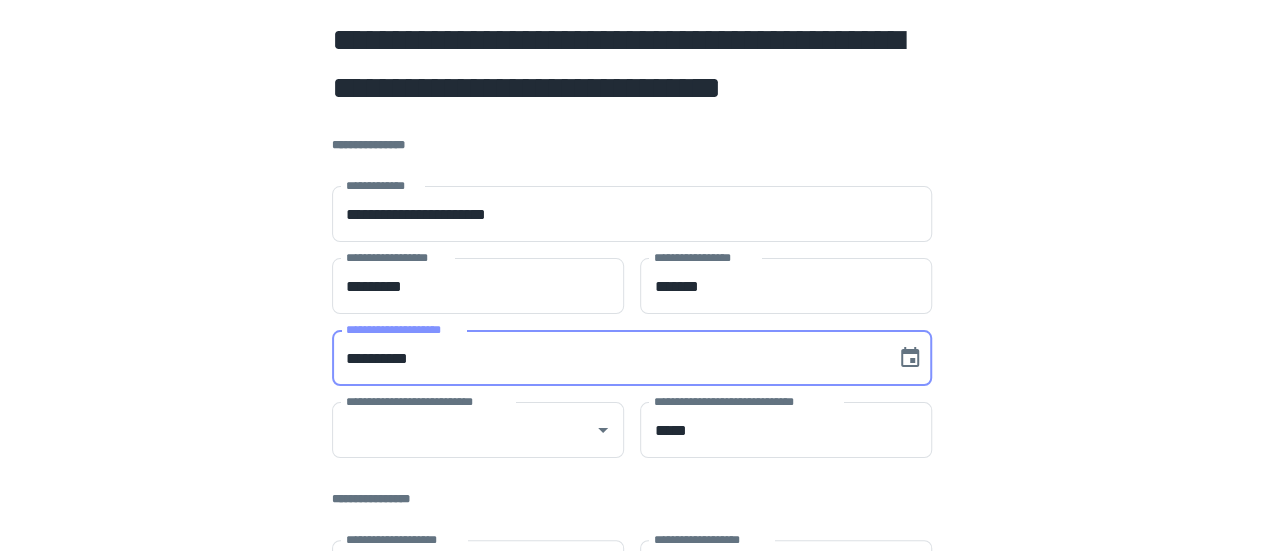 click on "**********" at bounding box center (607, 358) 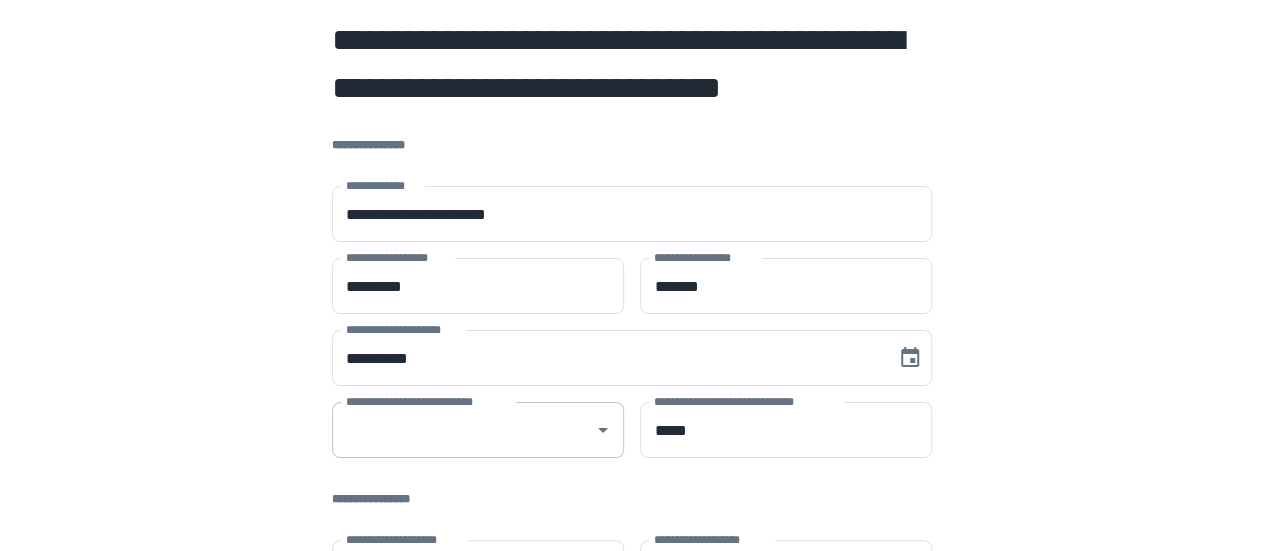 click on "**********" at bounding box center (478, 430) 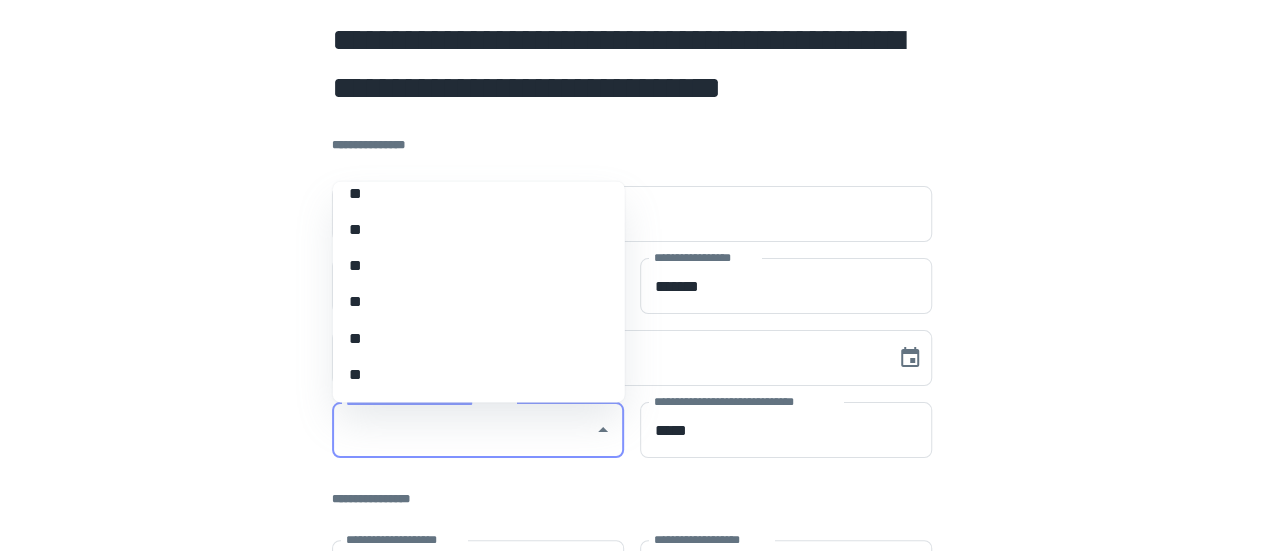 scroll, scrollTop: 1744, scrollLeft: 0, axis: vertical 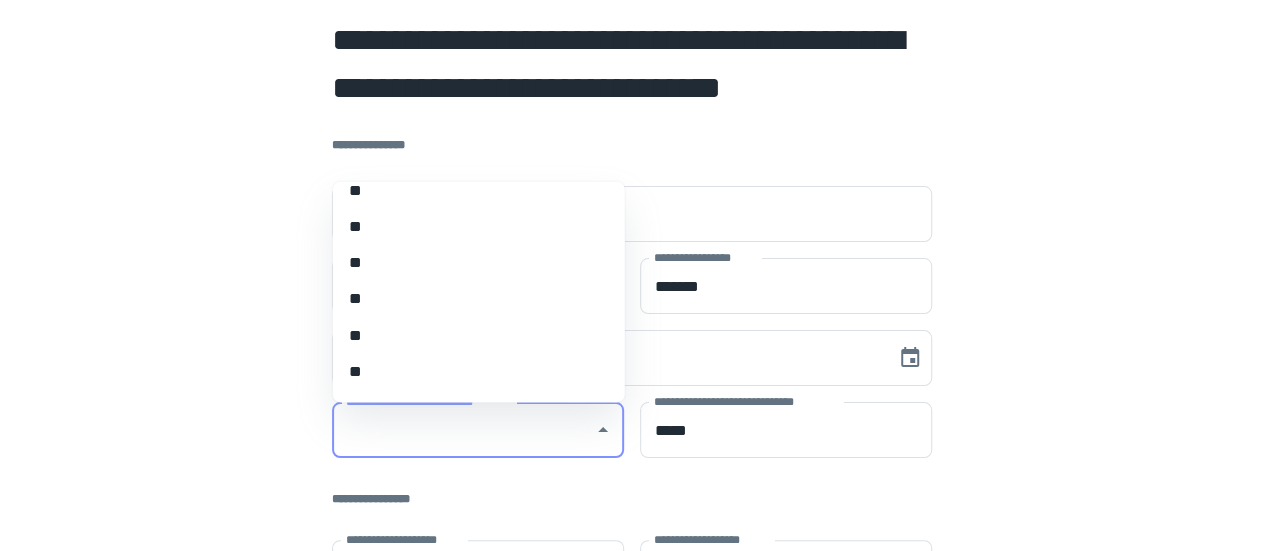 click on "**" at bounding box center [471, 264] 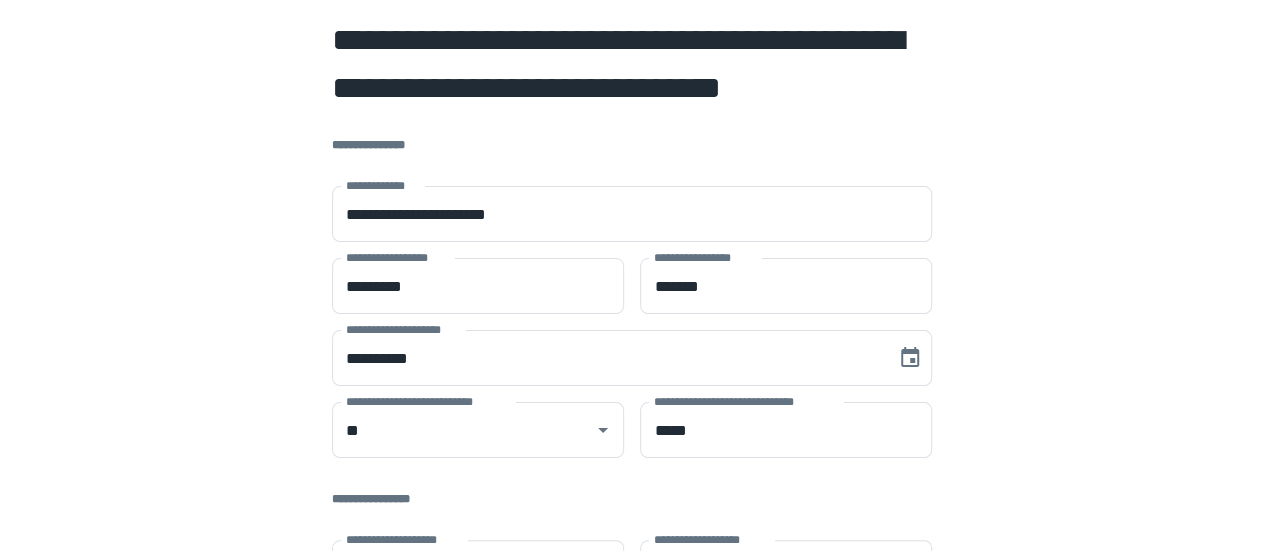 click on "**********" at bounding box center (632, 550) 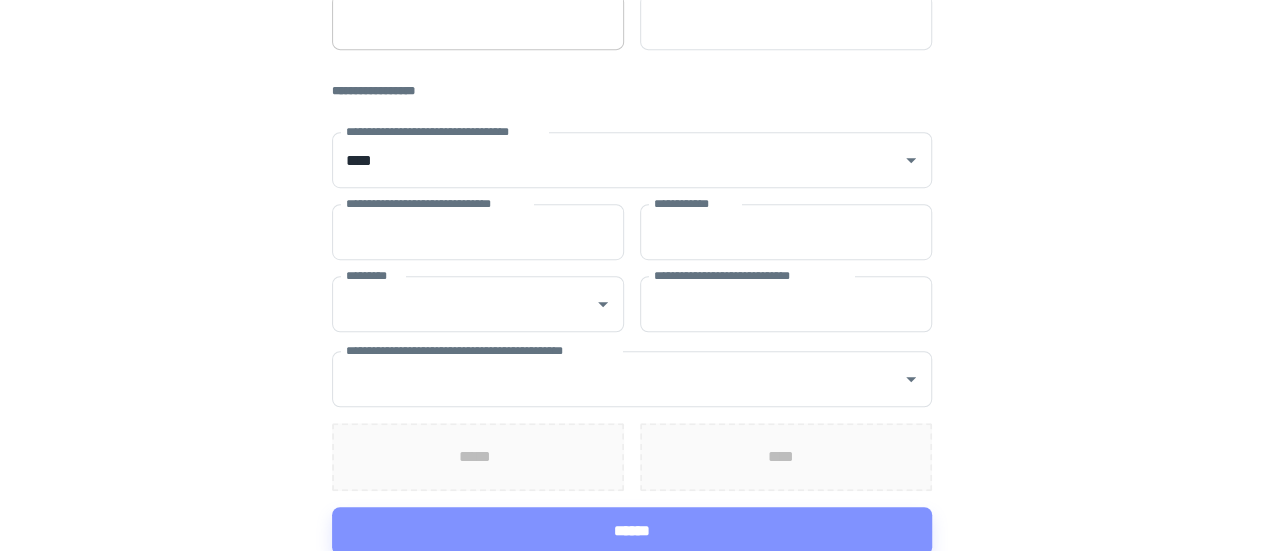 scroll, scrollTop: 545, scrollLeft: 0, axis: vertical 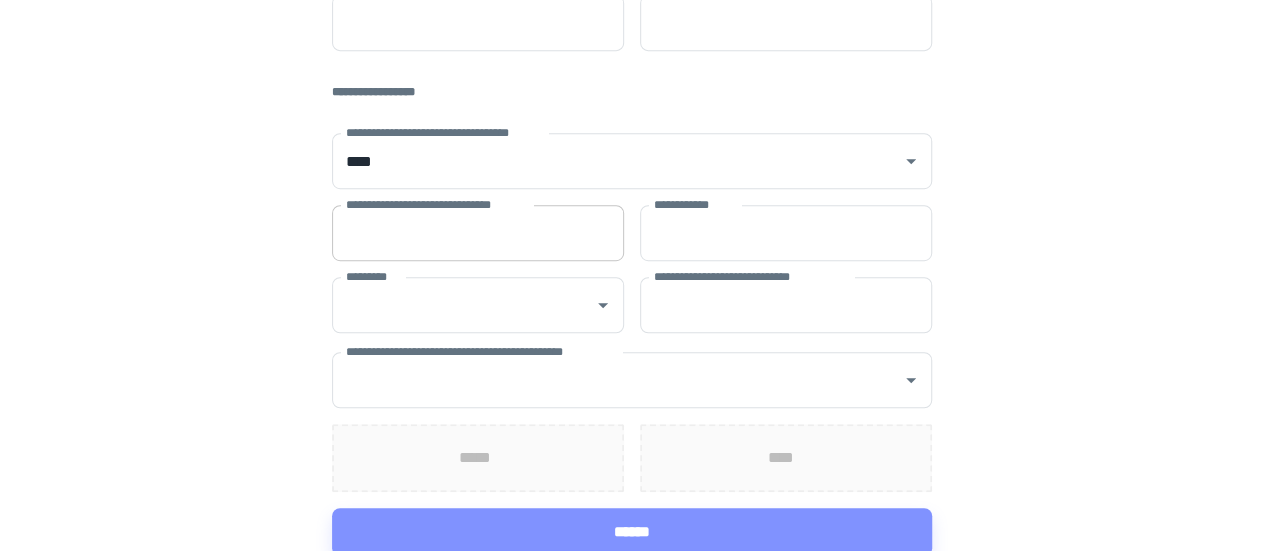 click on "**********" at bounding box center (478, 233) 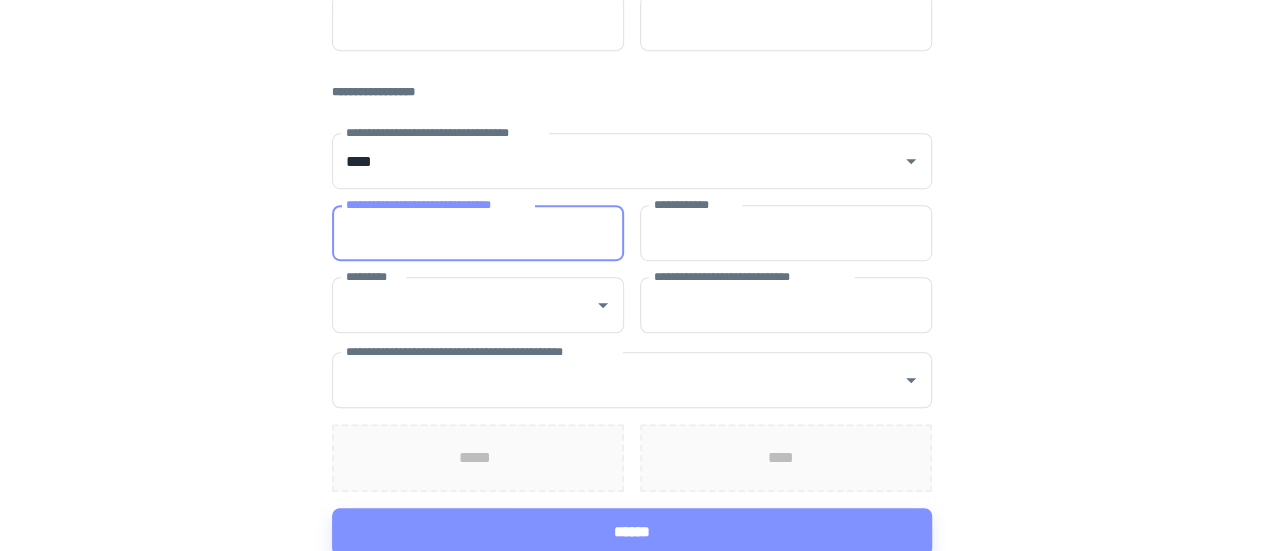 scroll, scrollTop: 550, scrollLeft: 0, axis: vertical 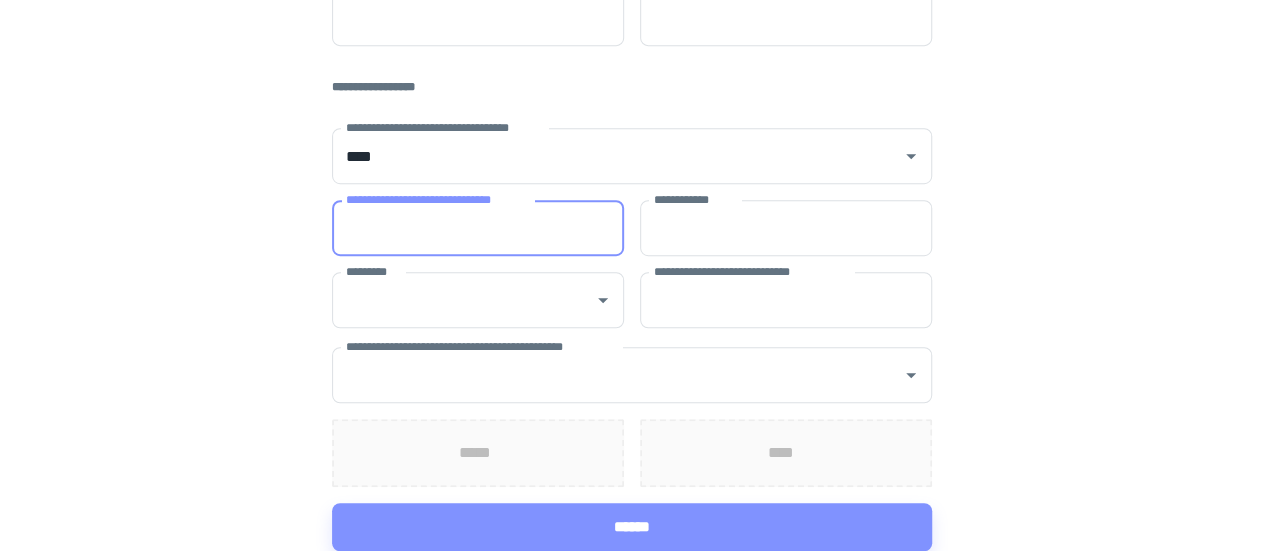 click on "**********" at bounding box center (632, 0) 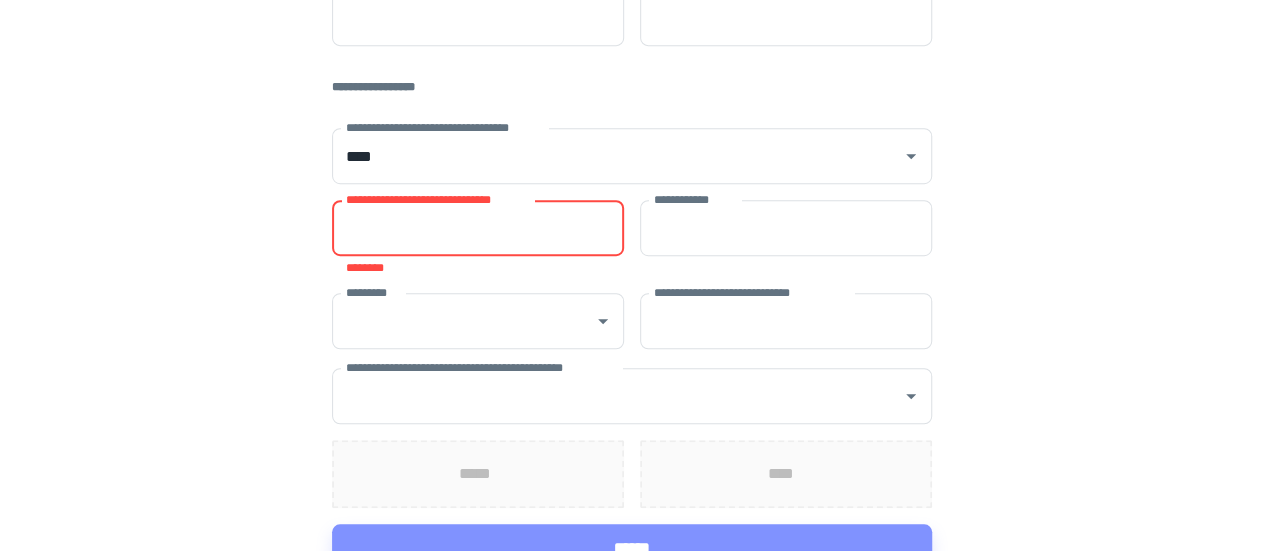 click on "**********" at bounding box center (478, 228) 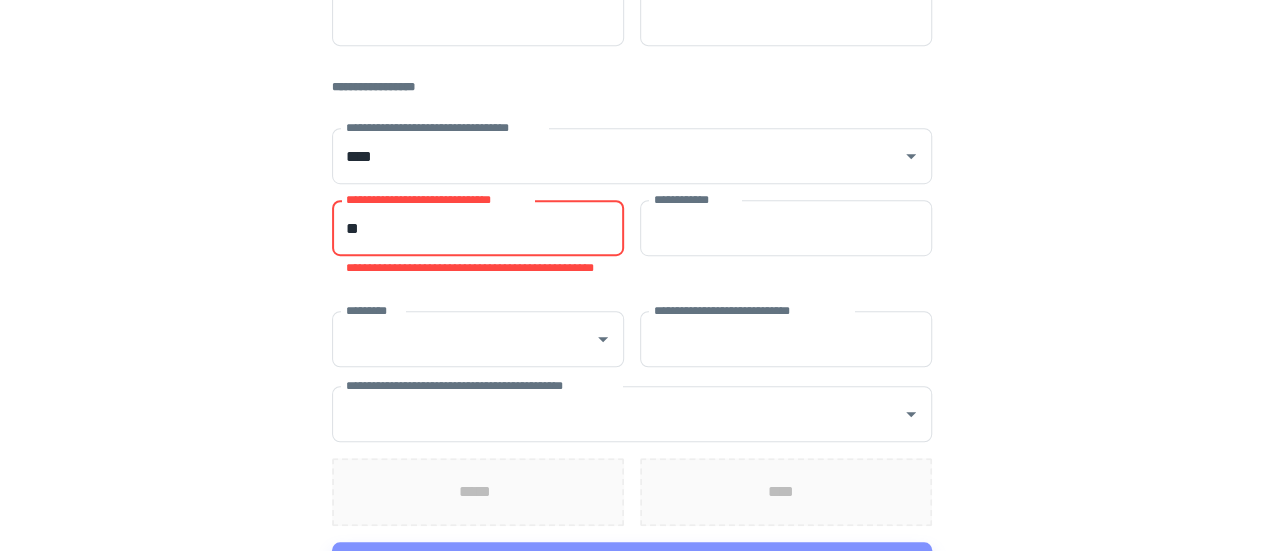 type on "*" 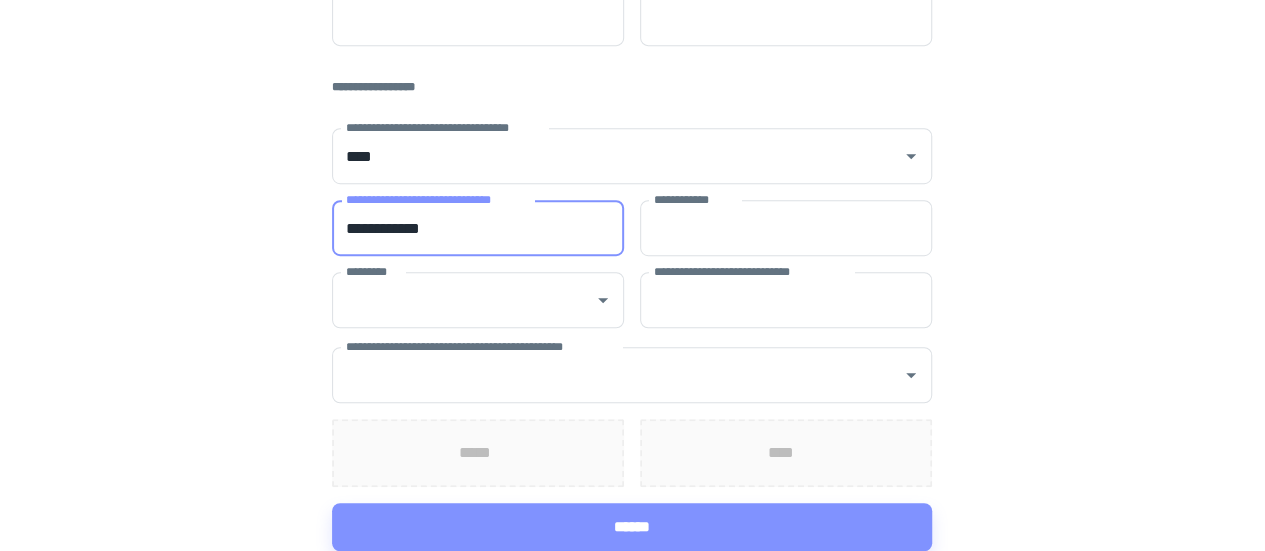 type on "**********" 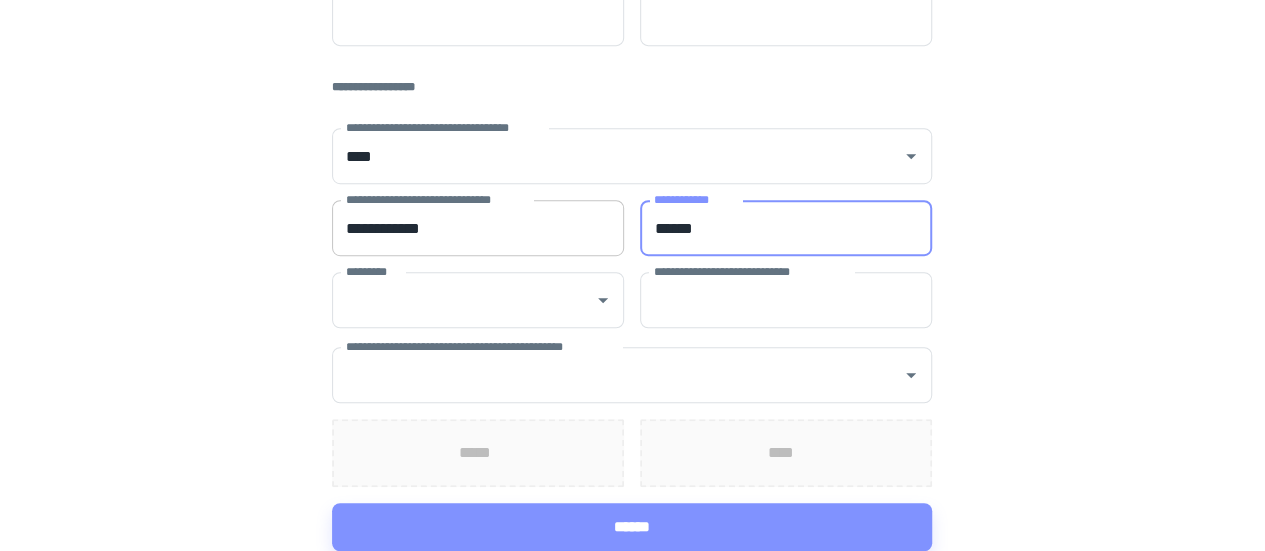 type on "******" 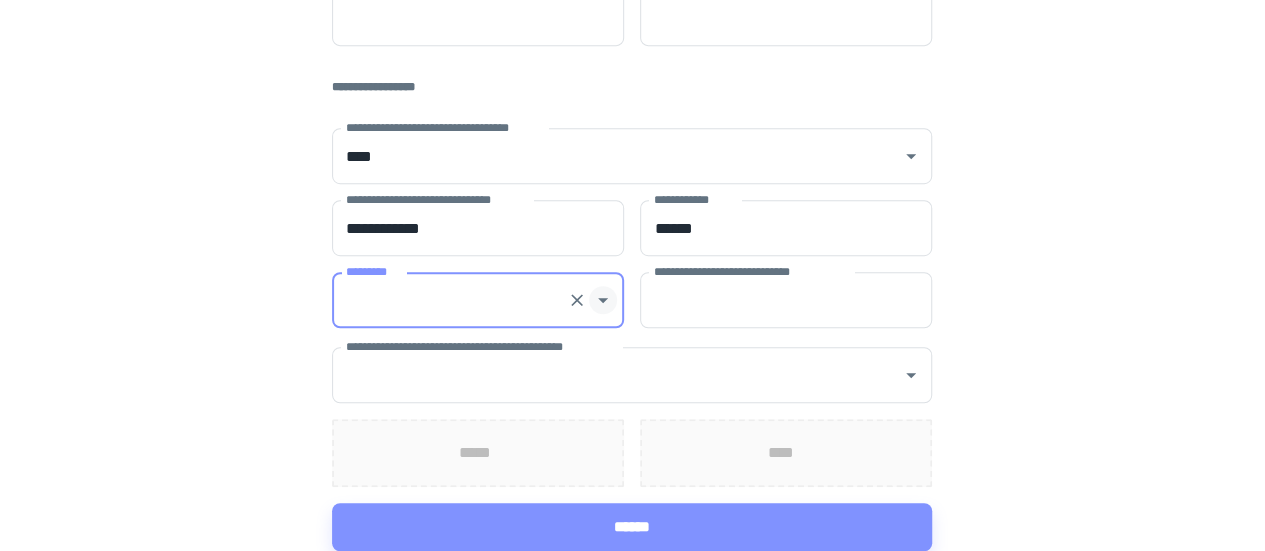 click 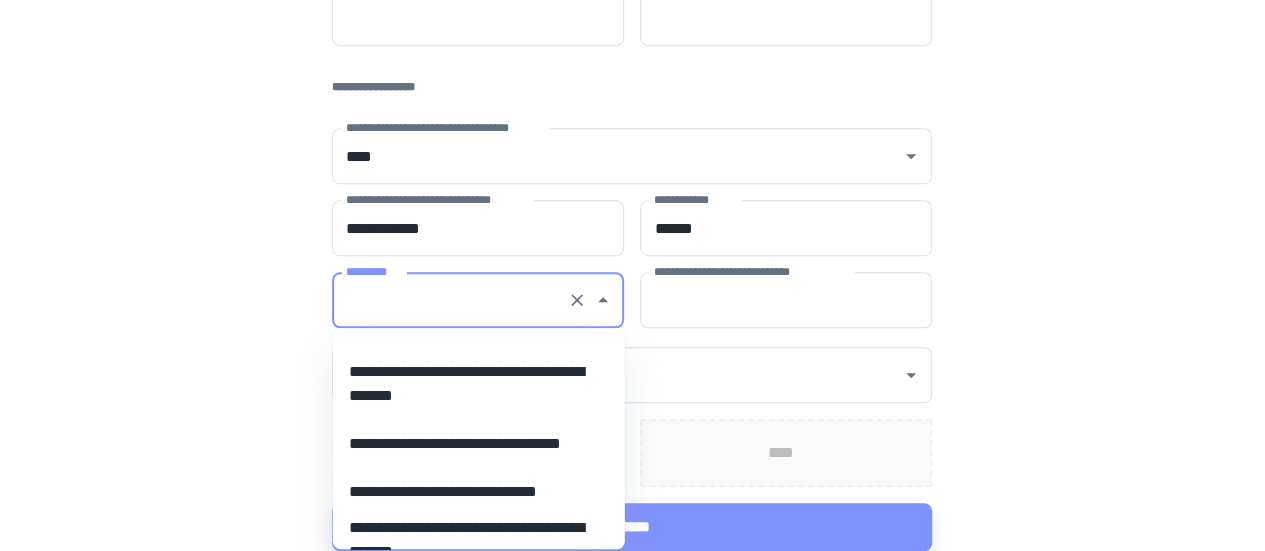 scroll, scrollTop: 3857, scrollLeft: 0, axis: vertical 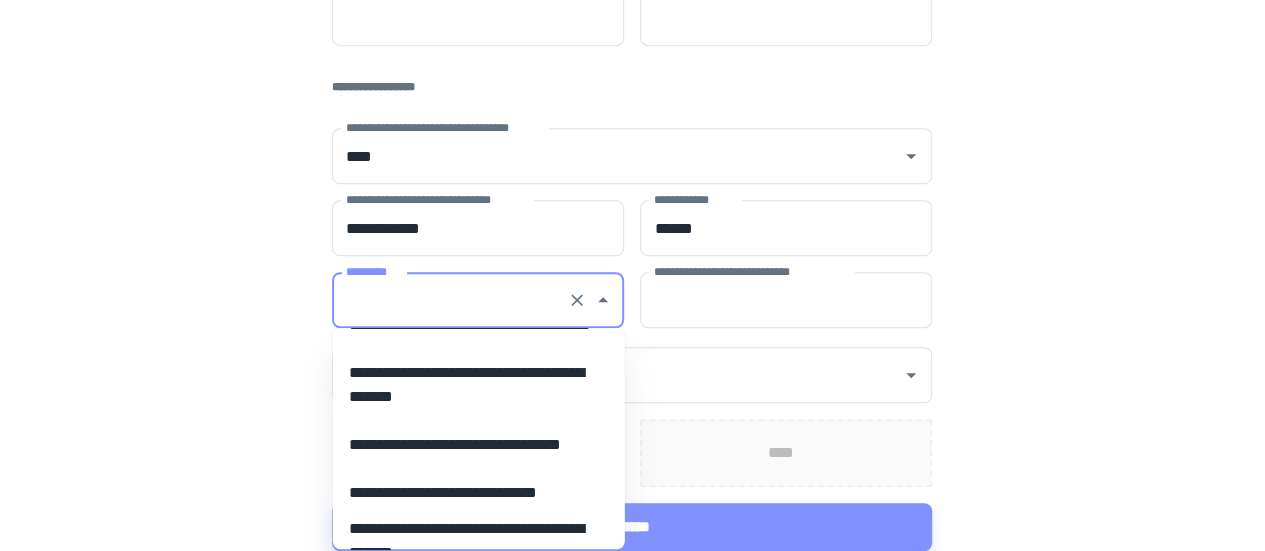 click on "**********" at bounding box center (471, 493) 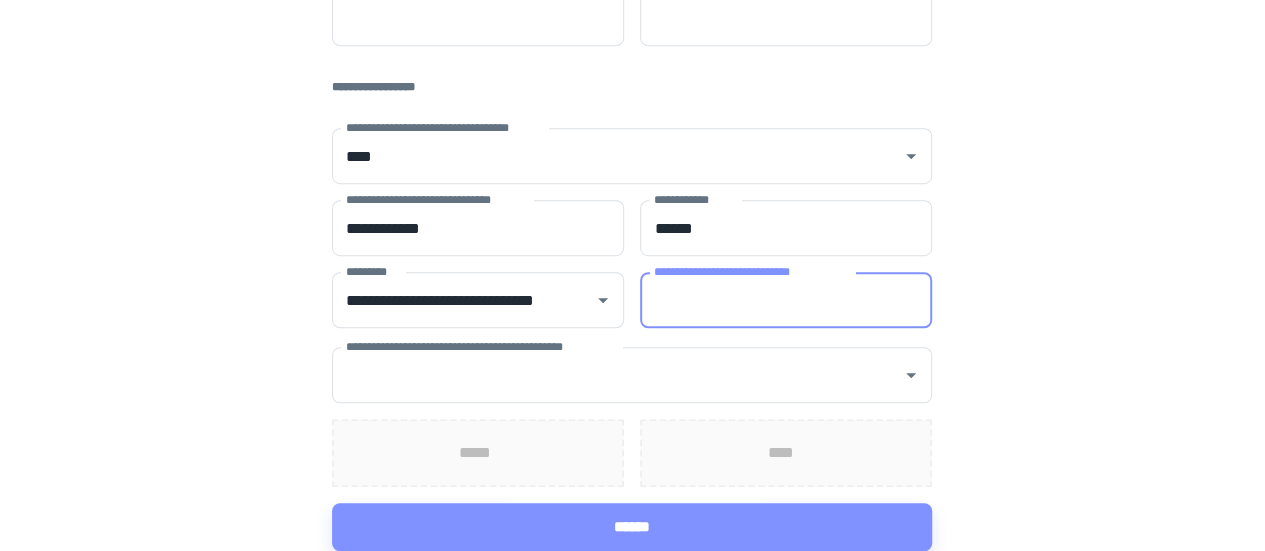 click on "**********" at bounding box center [786, 300] 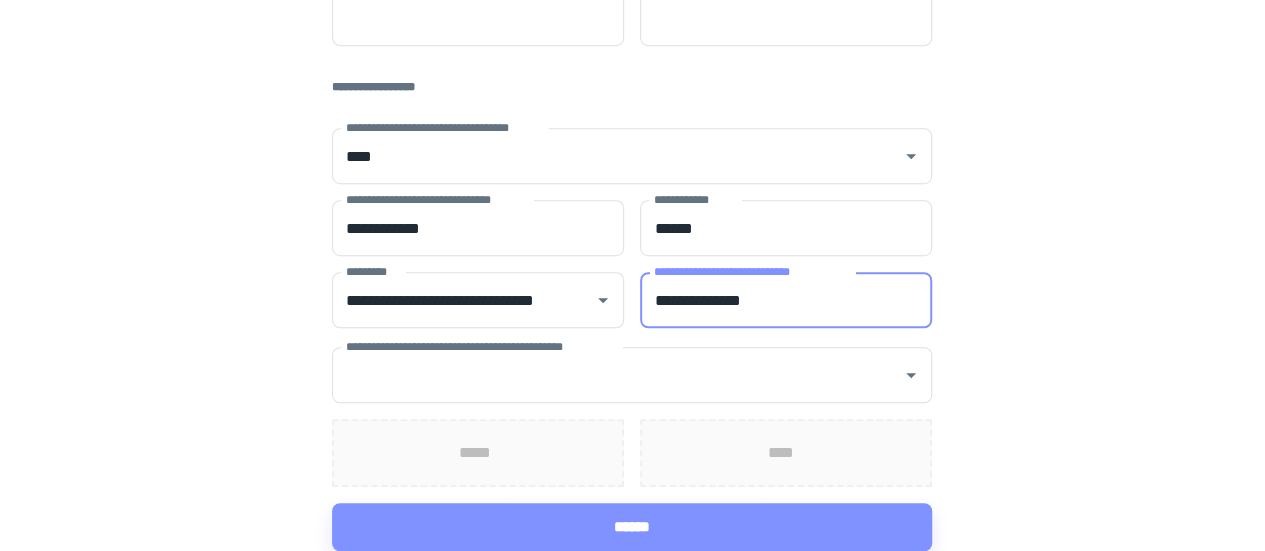 type on "**********" 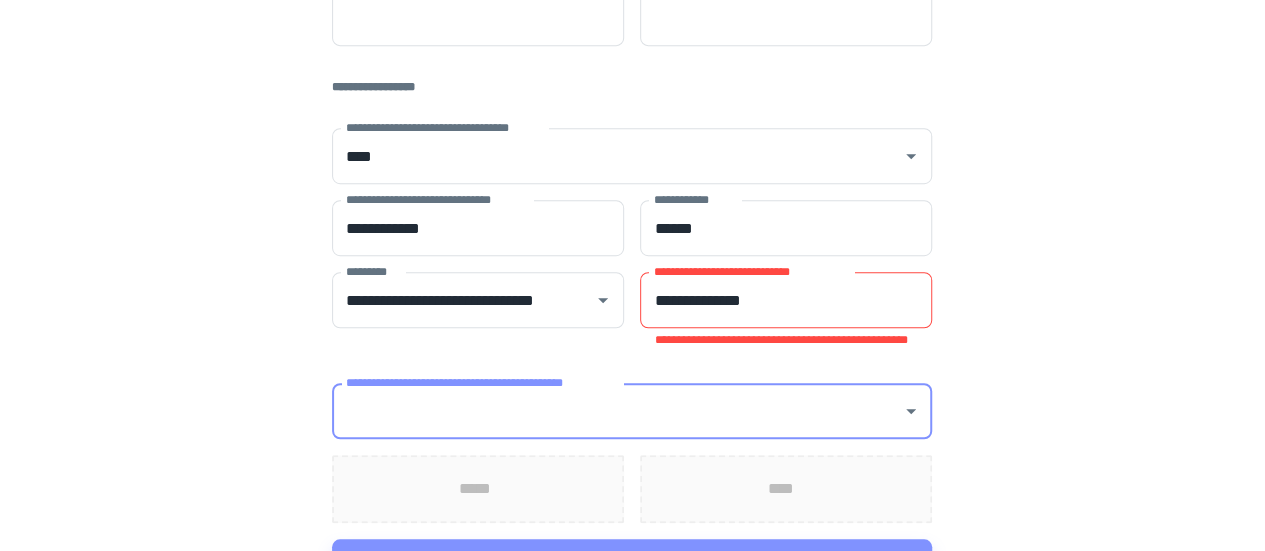 click on "**********" at bounding box center (632, 411) 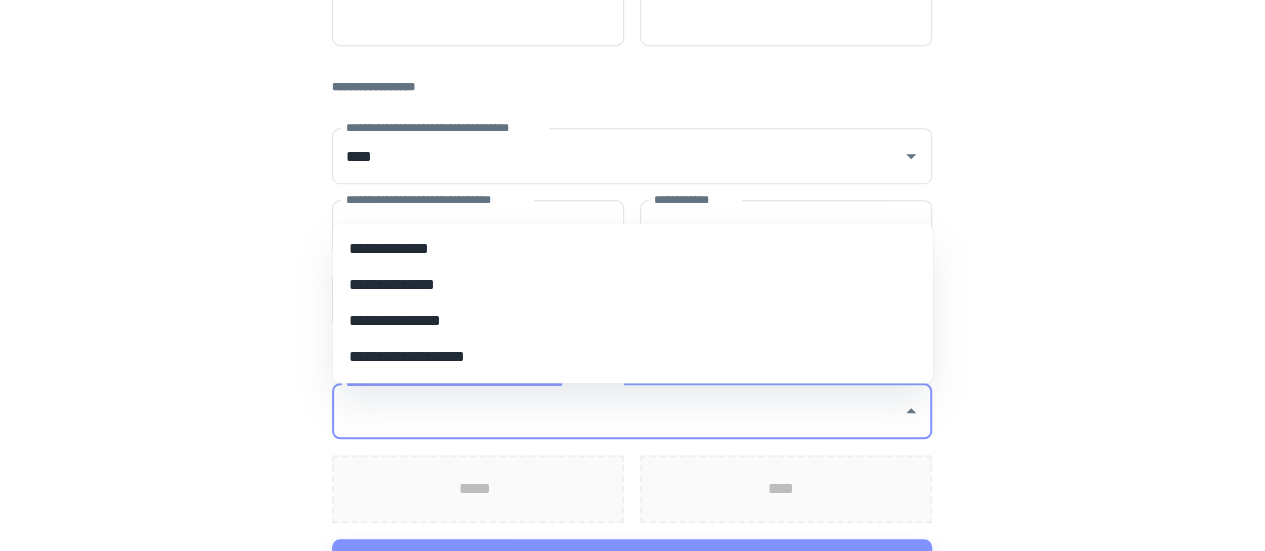 click on "**********" at bounding box center [633, 321] 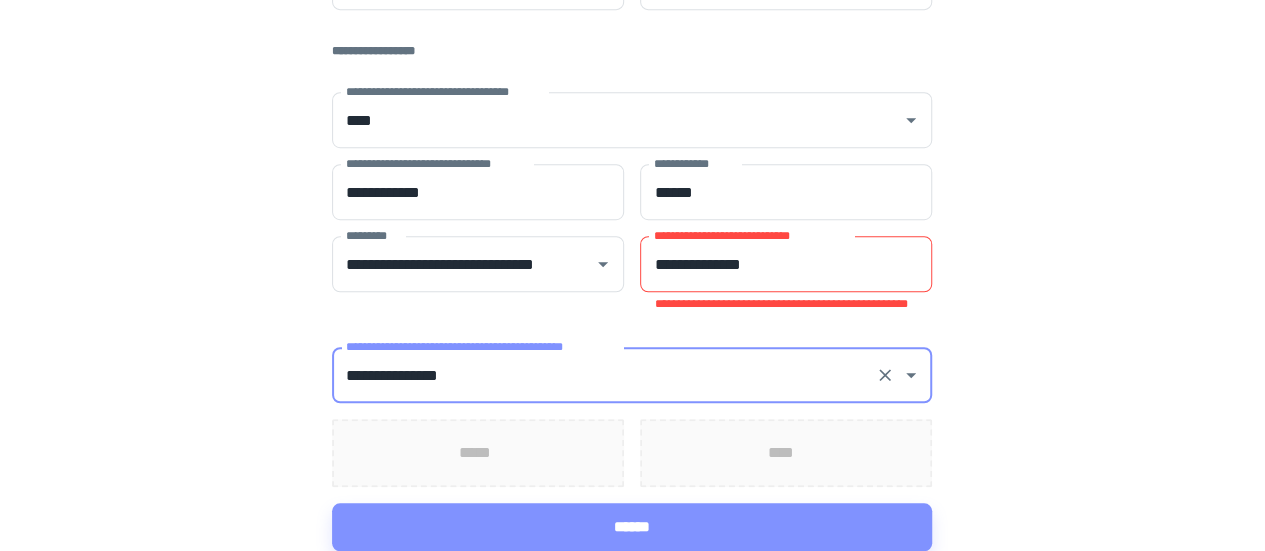 scroll, scrollTop: 585, scrollLeft: 0, axis: vertical 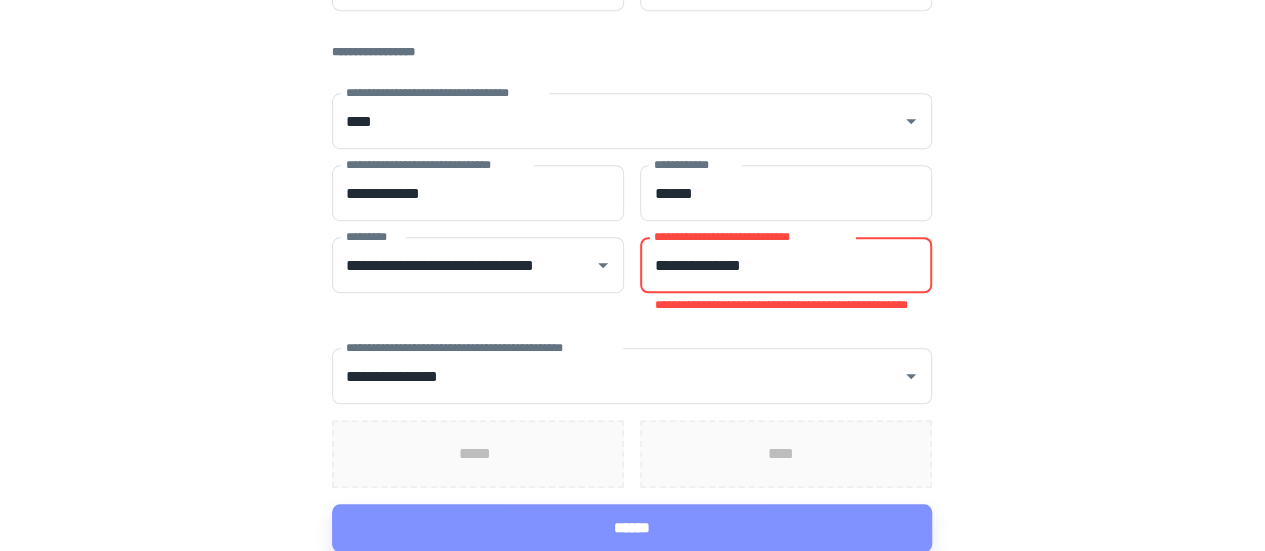 click on "**********" at bounding box center [786, 265] 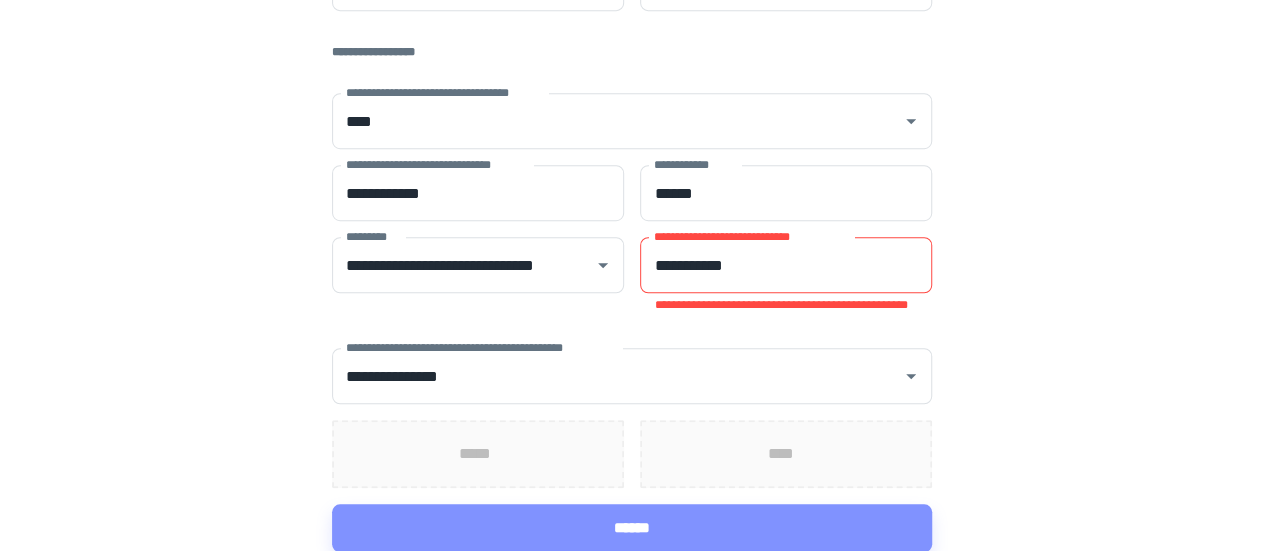 click on "**********" at bounding box center (632, -17) 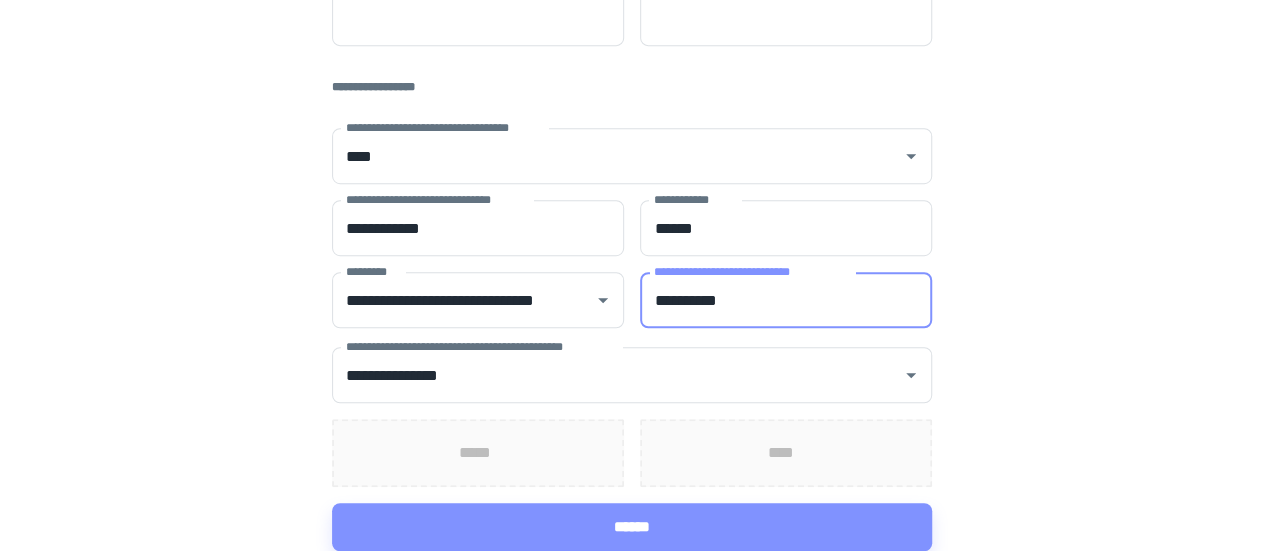 scroll, scrollTop: 550, scrollLeft: 0, axis: vertical 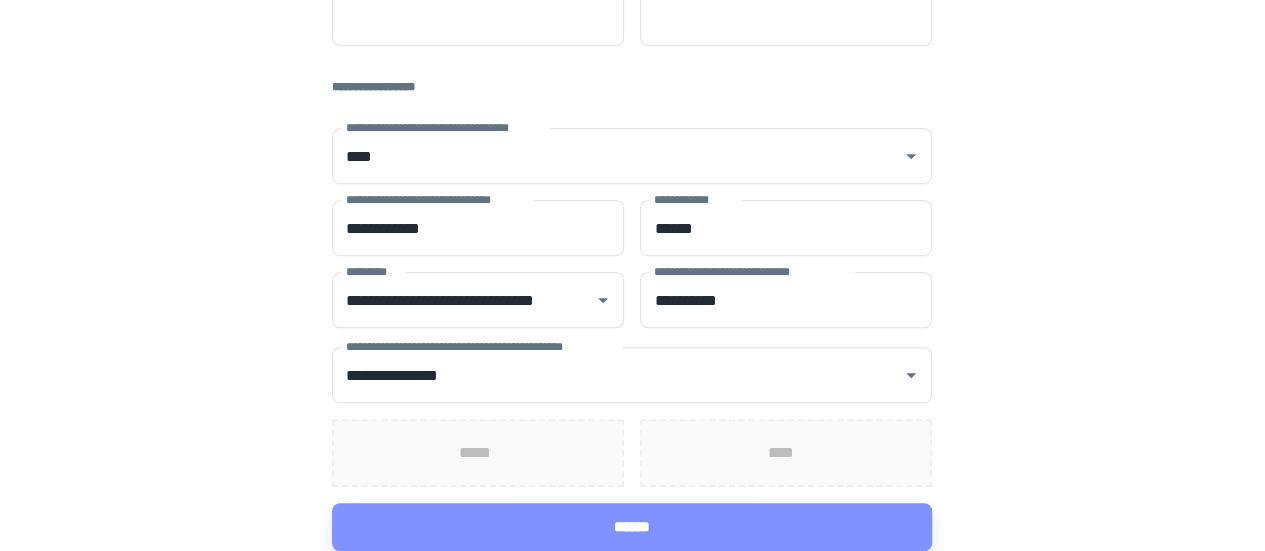 click on "**********" at bounding box center [632, 0] 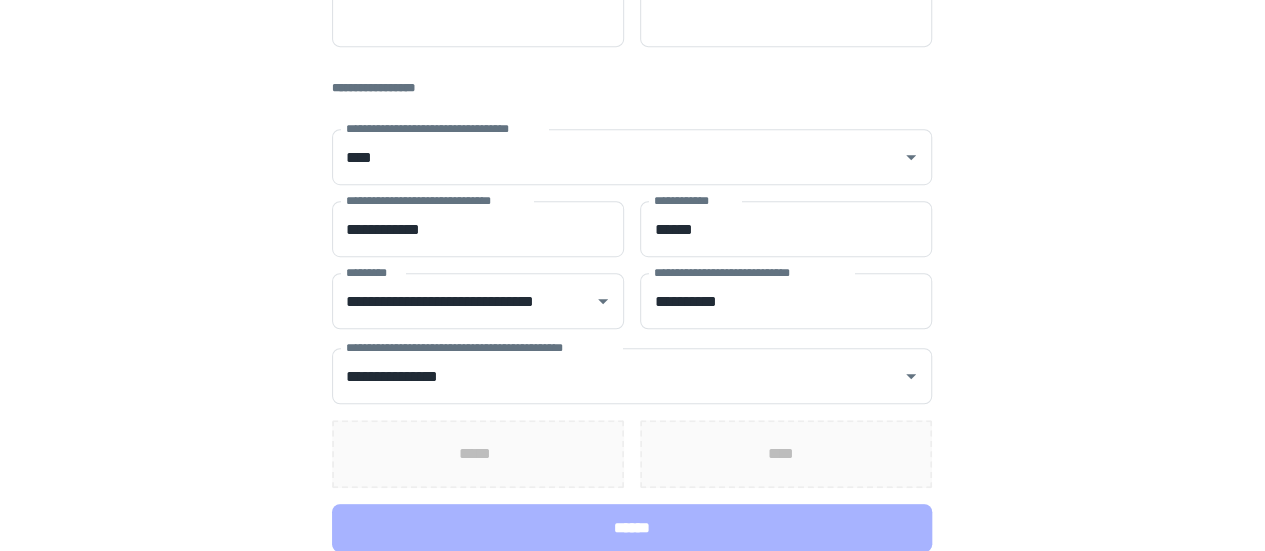 click on "******" at bounding box center [632, 528] 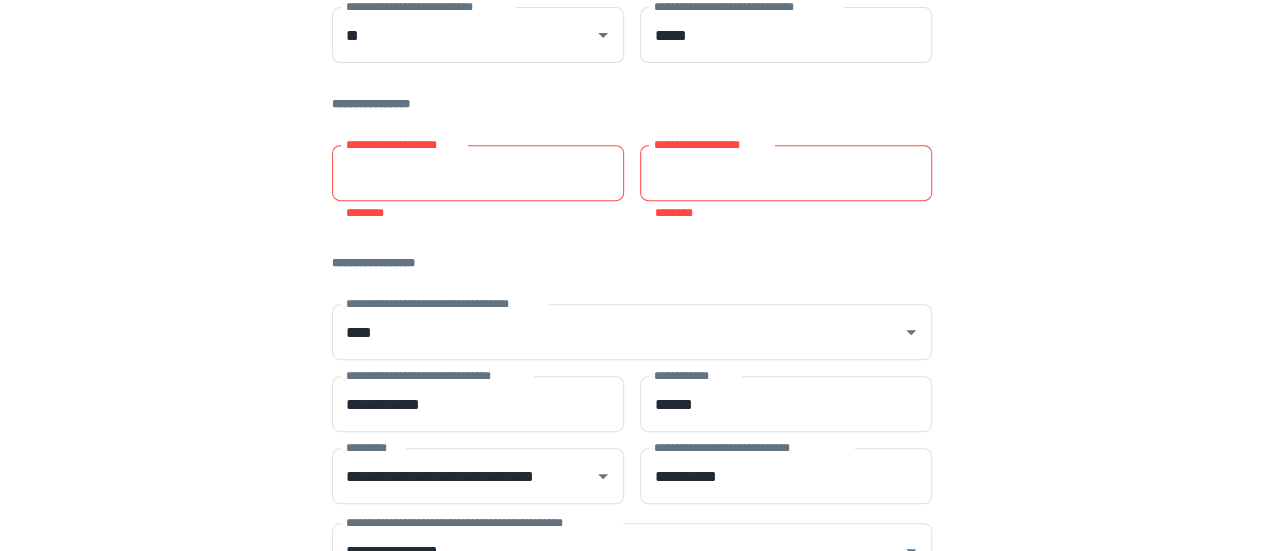 scroll, scrollTop: 396, scrollLeft: 0, axis: vertical 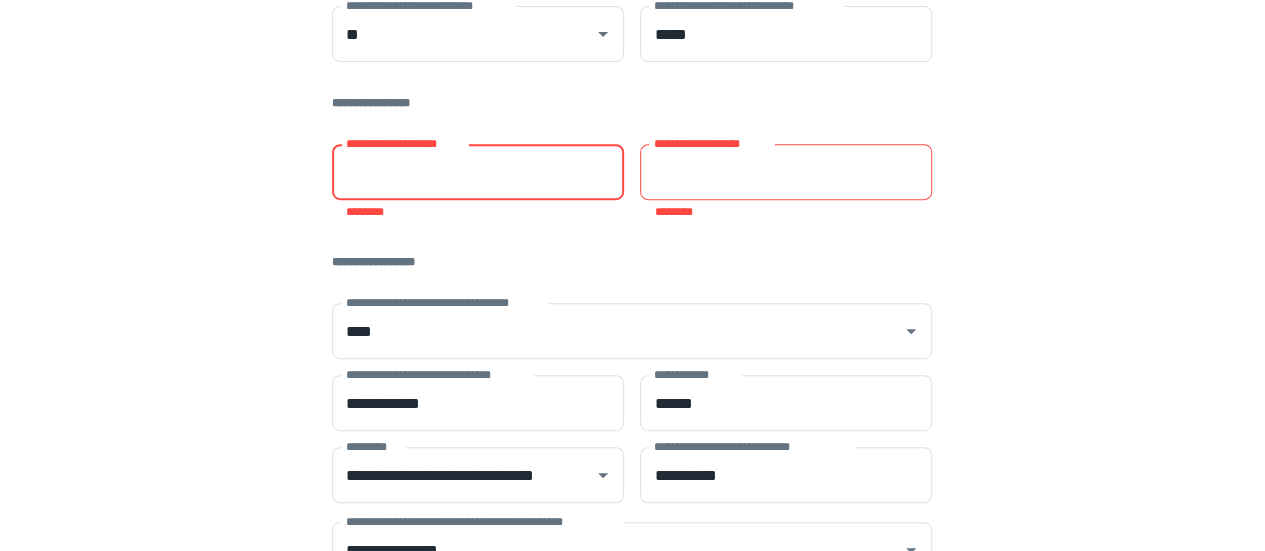 click on "**********" at bounding box center (478, 172) 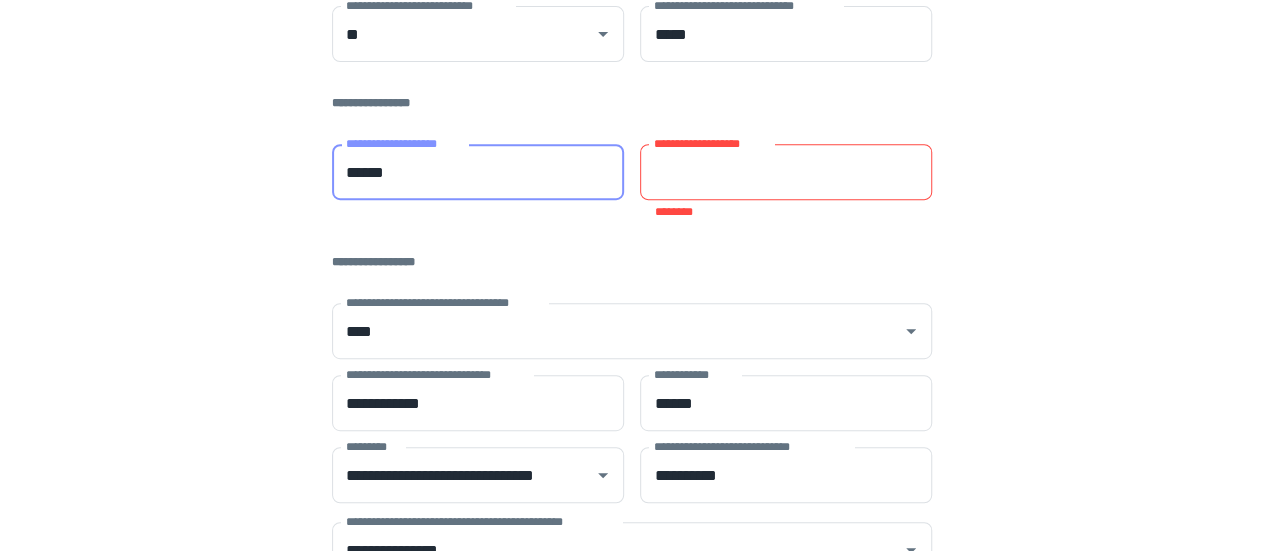type on "*****" 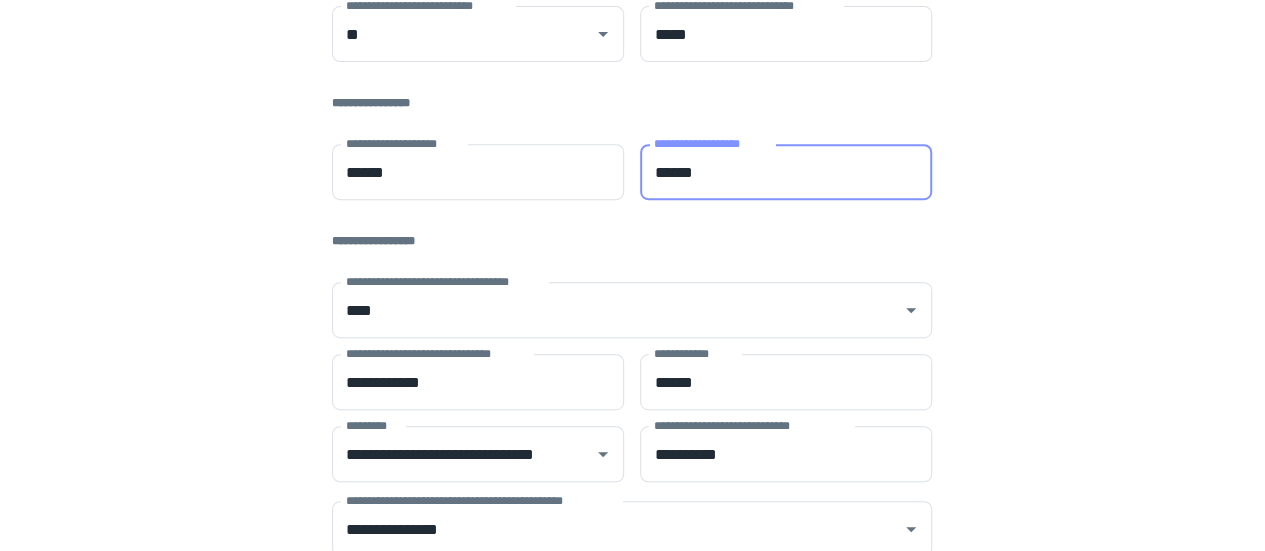 type on "******" 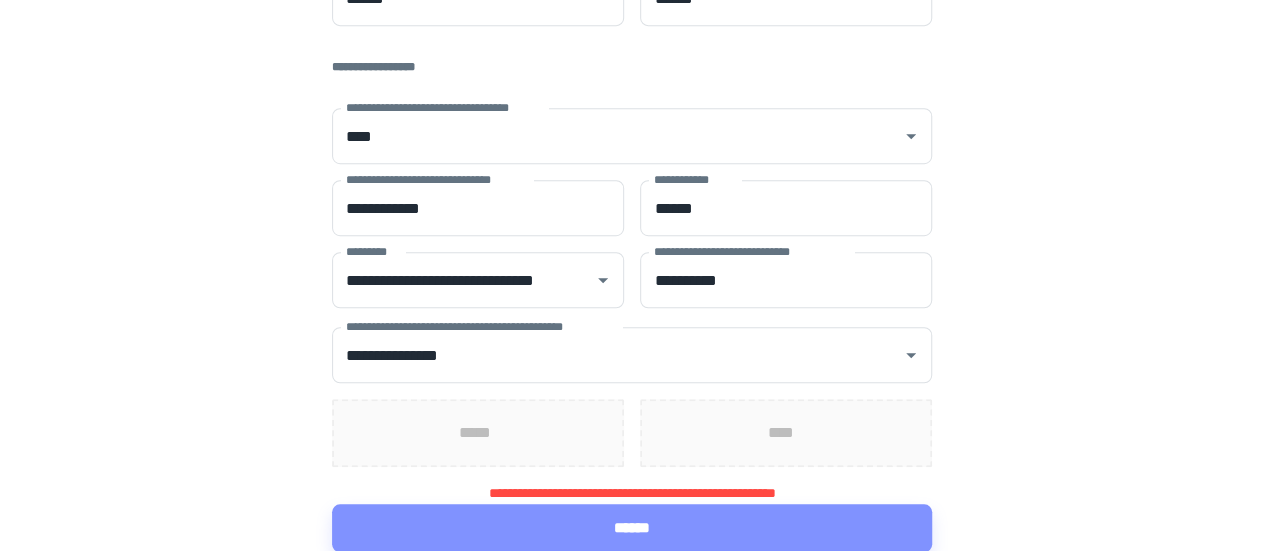 scroll, scrollTop: 568, scrollLeft: 0, axis: vertical 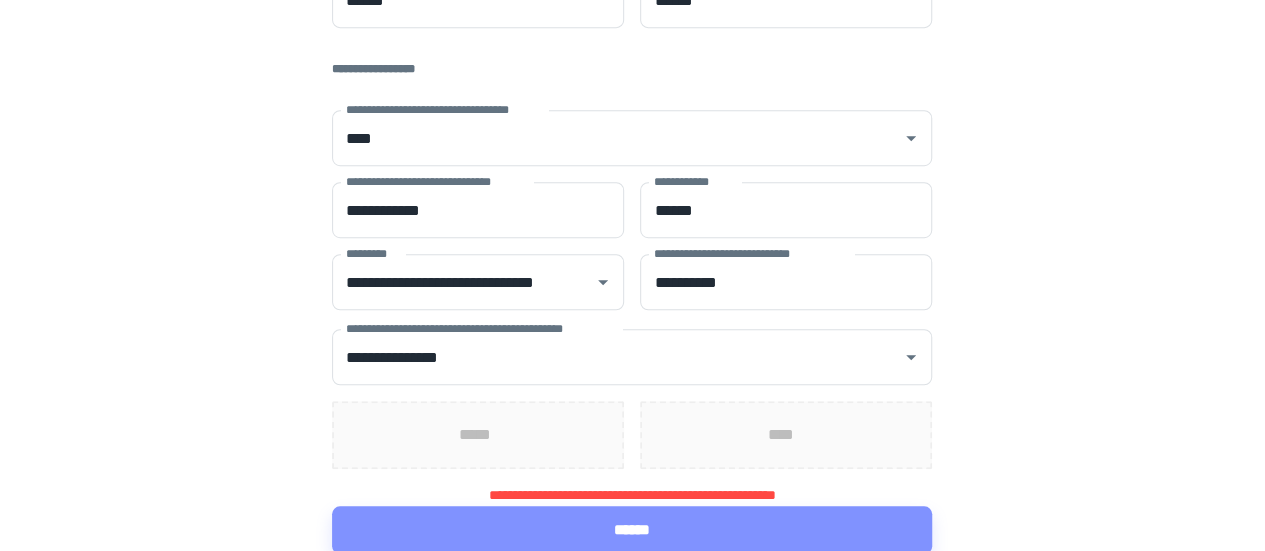 click on "*****" at bounding box center (478, 435) 